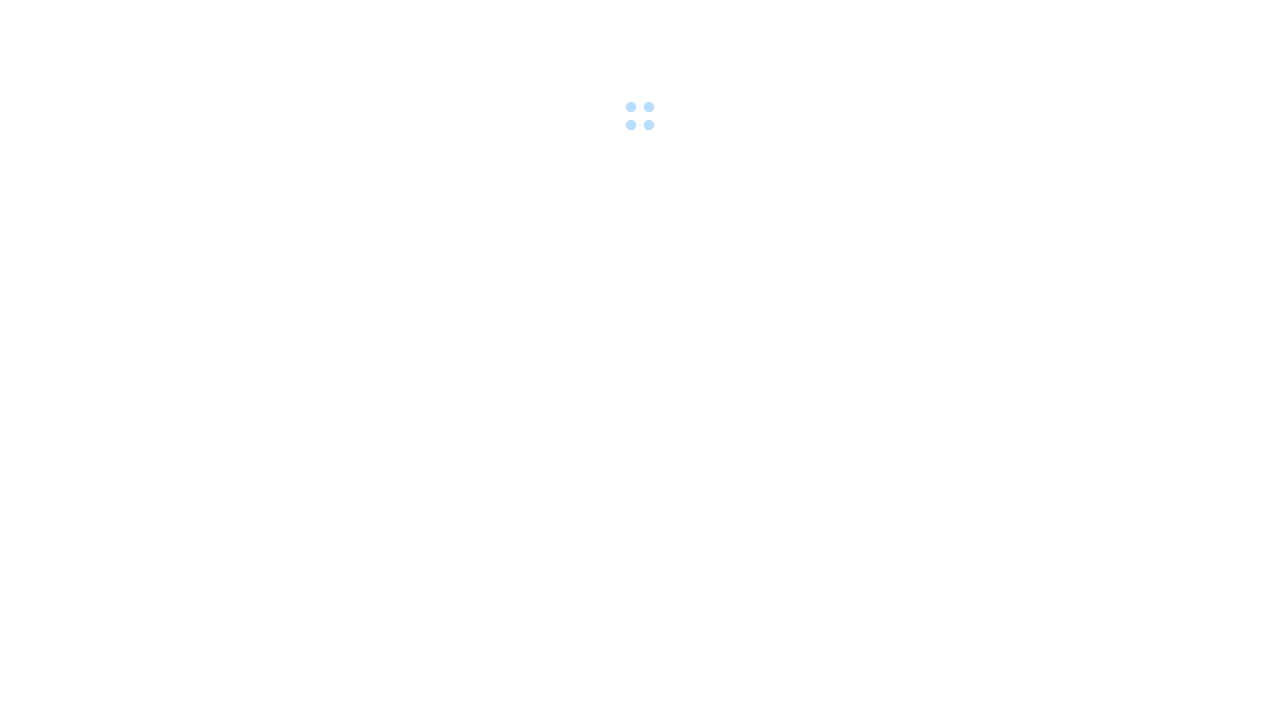 scroll, scrollTop: 0, scrollLeft: 0, axis: both 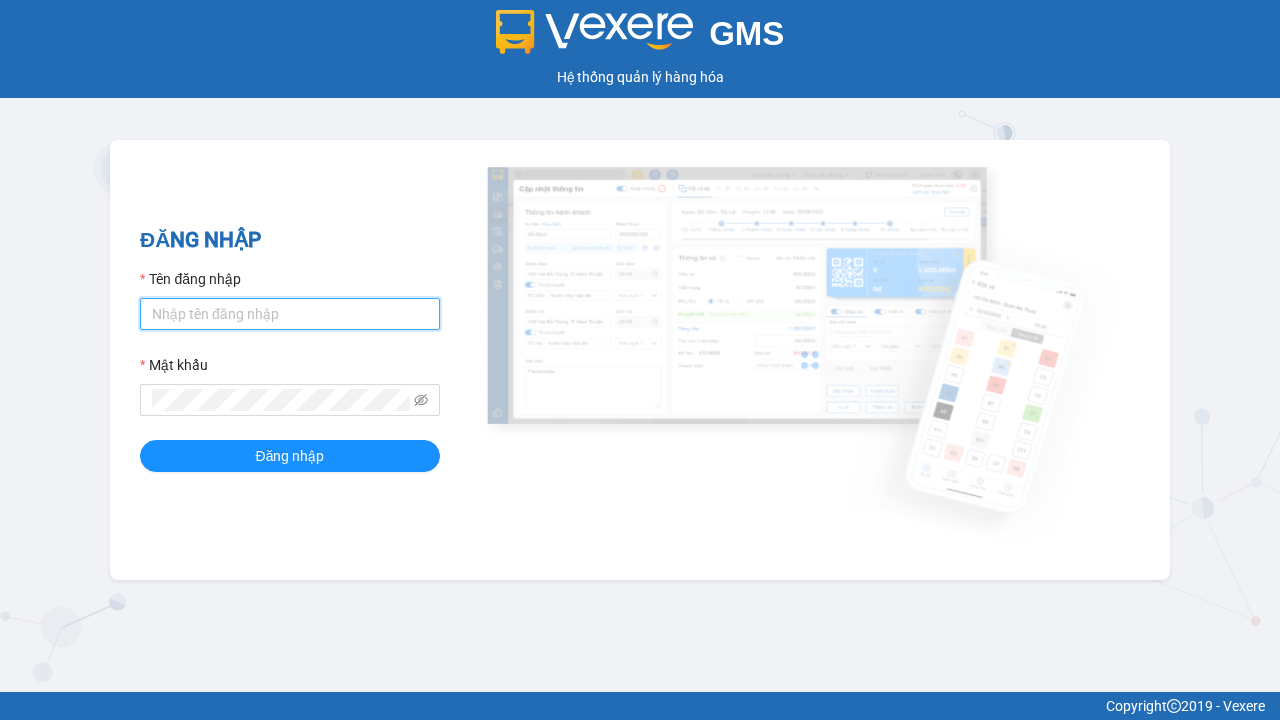 click on "Tên đăng nhập" at bounding box center (290, 314) 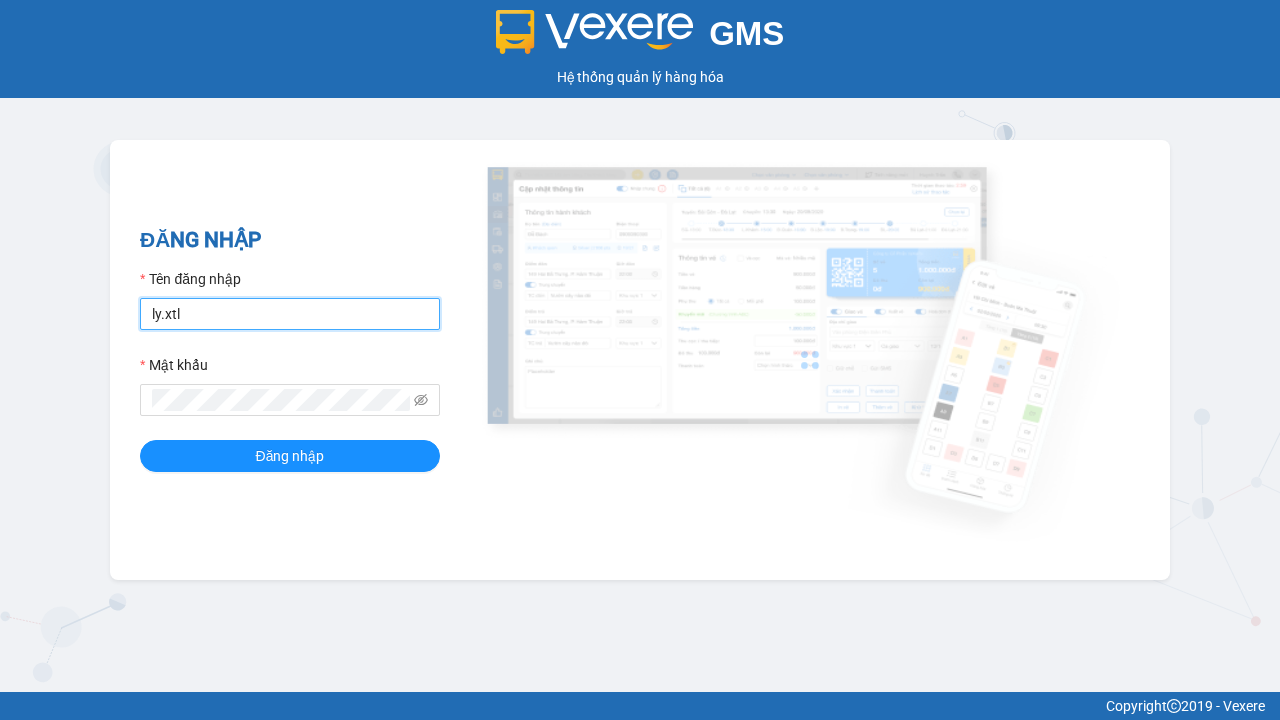 type on "ly.xtl" 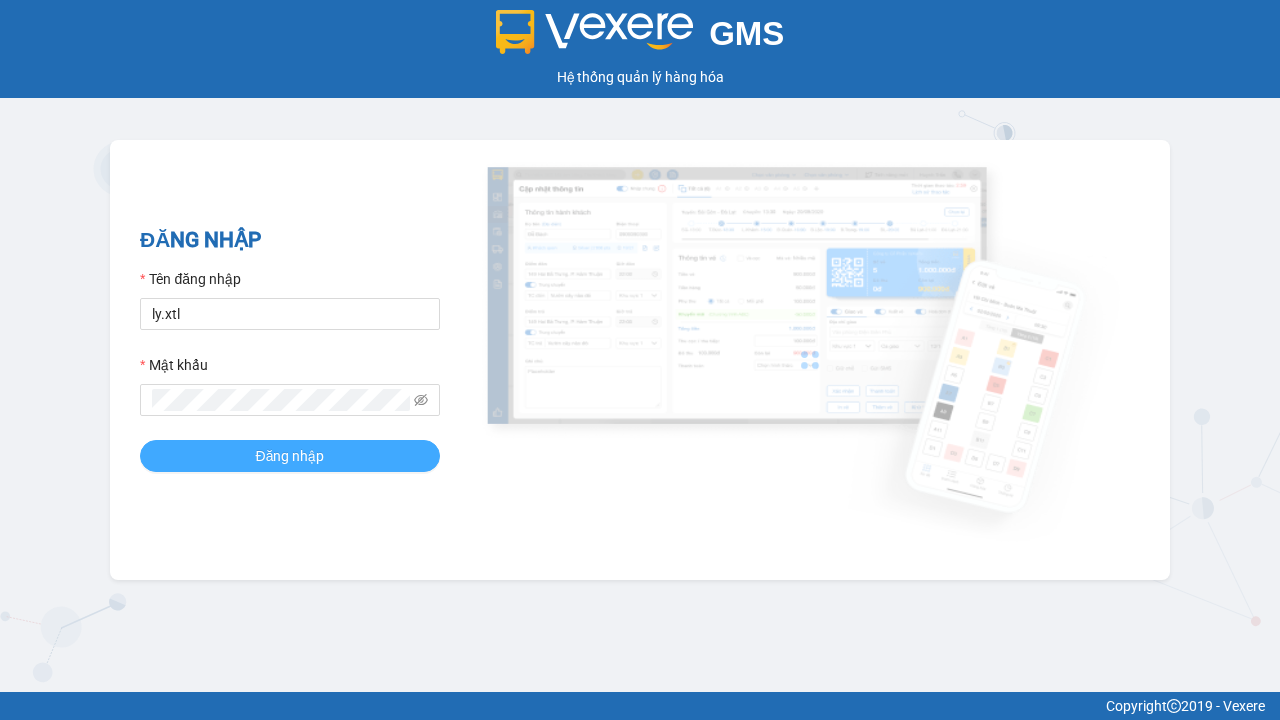 click on "Đăng nhập" at bounding box center (290, 456) 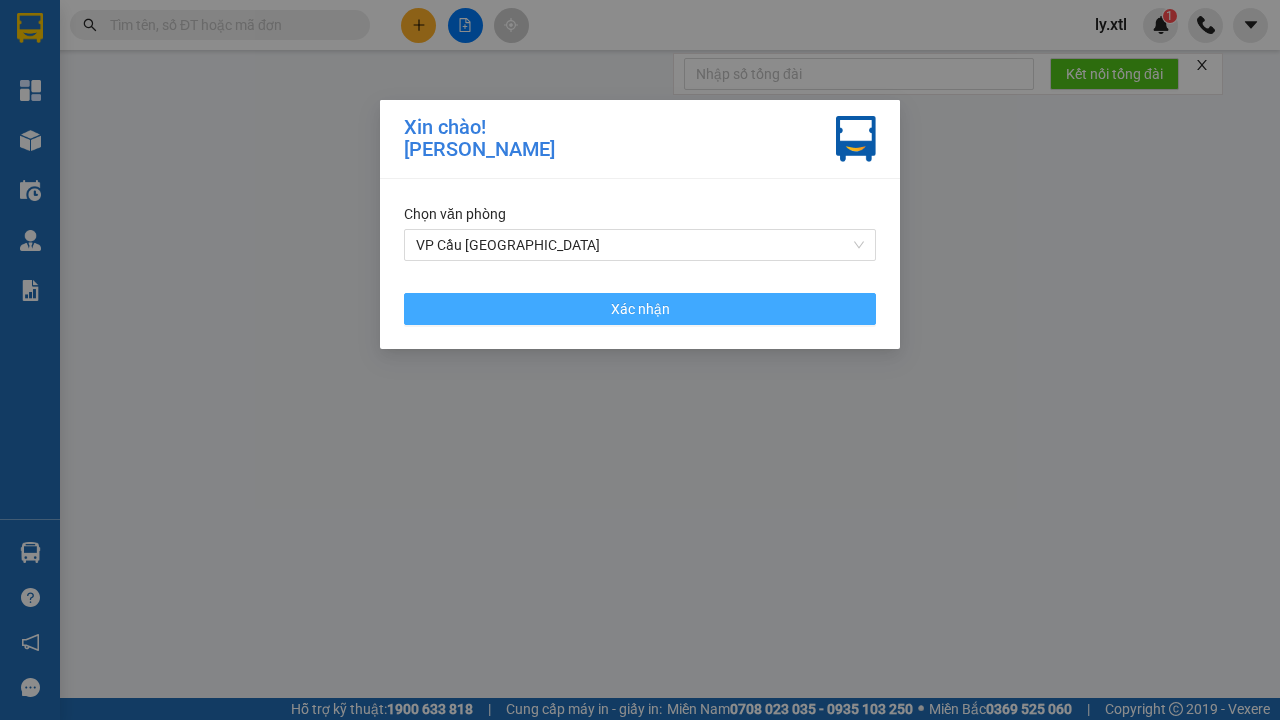 click on "VP Cầu [GEOGRAPHIC_DATA]" at bounding box center [640, 245] 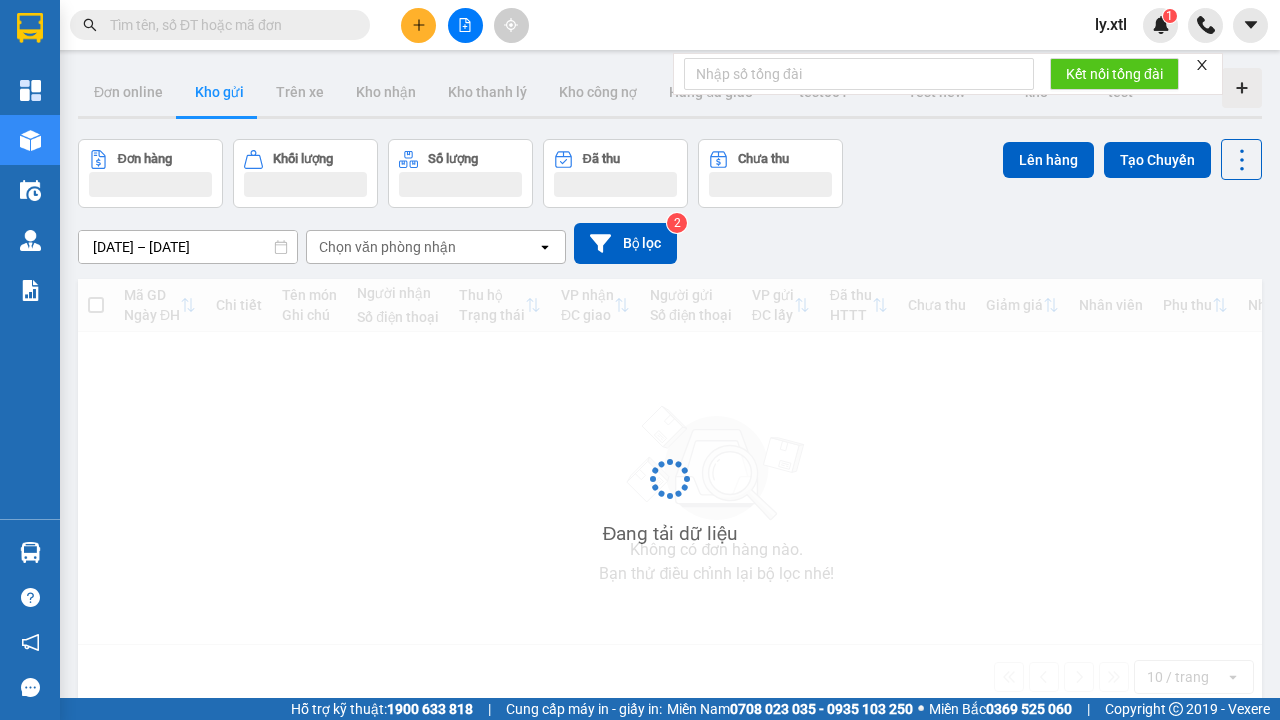 click 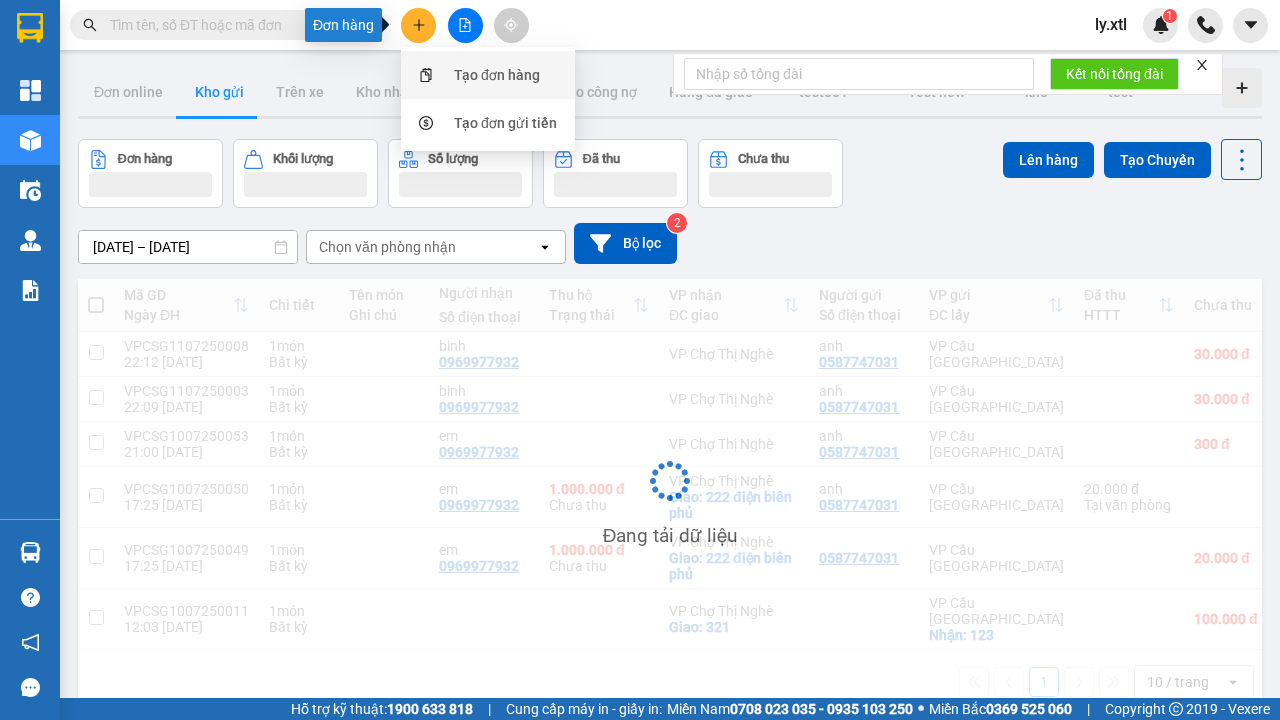 click on "Tạo đơn hàng" at bounding box center (497, 75) 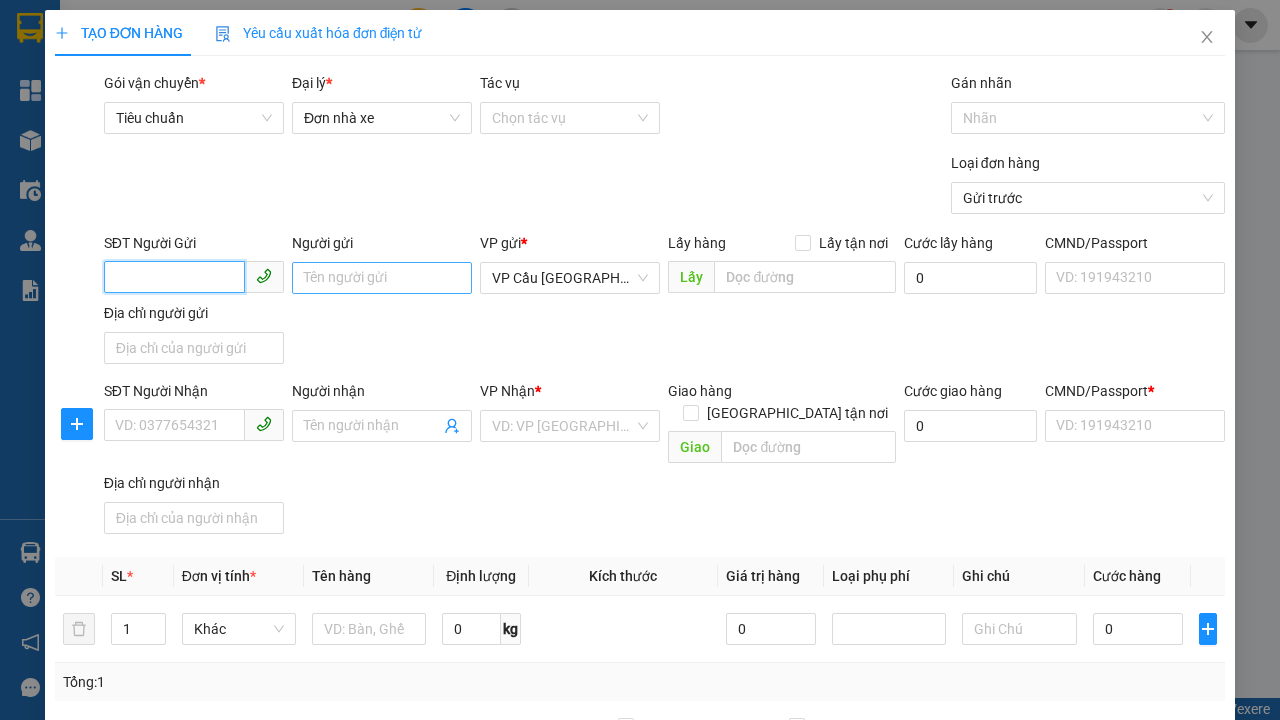 click on "SĐT Người Gửi" at bounding box center [174, 277] 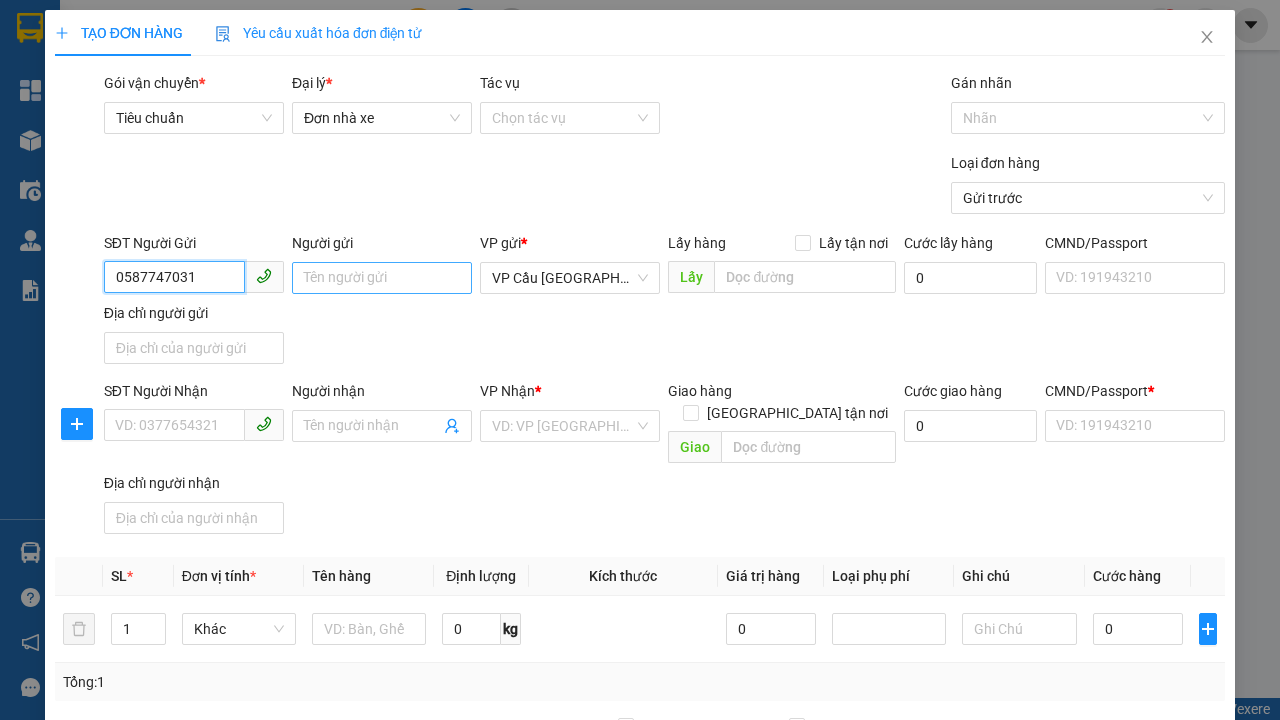 type on "0587747031" 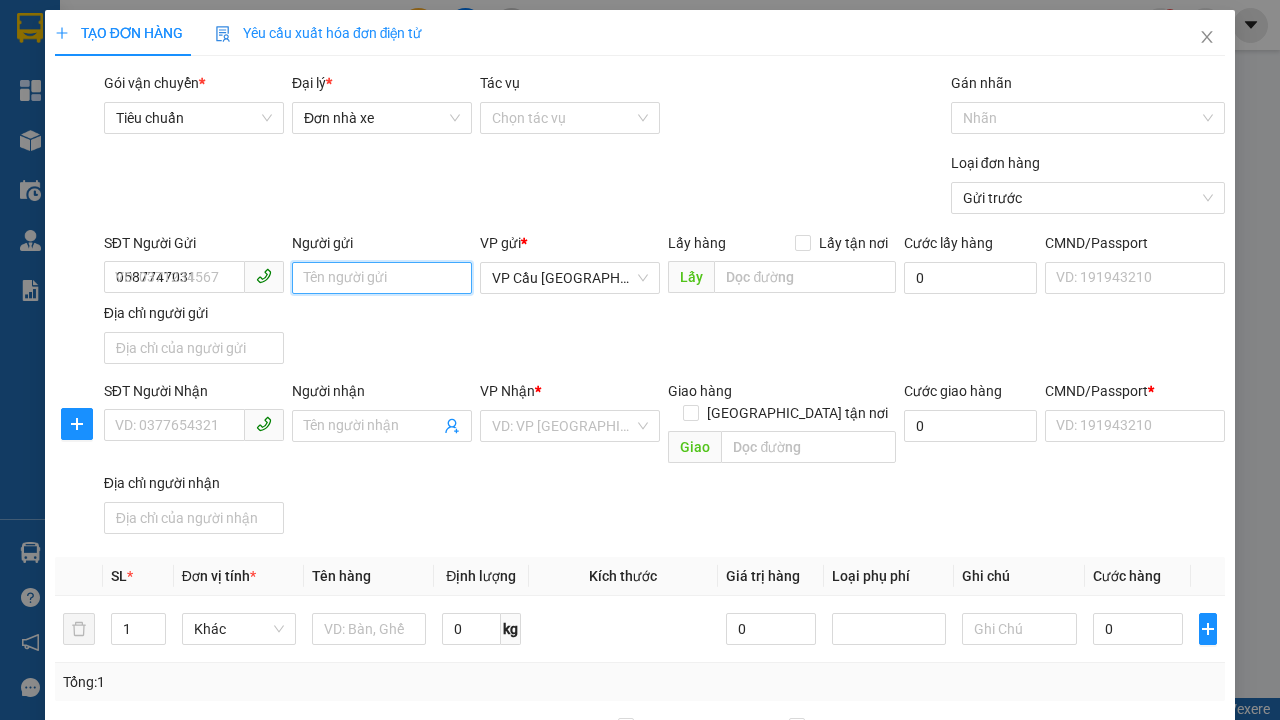 click on "Người gửi" at bounding box center (382, 278) 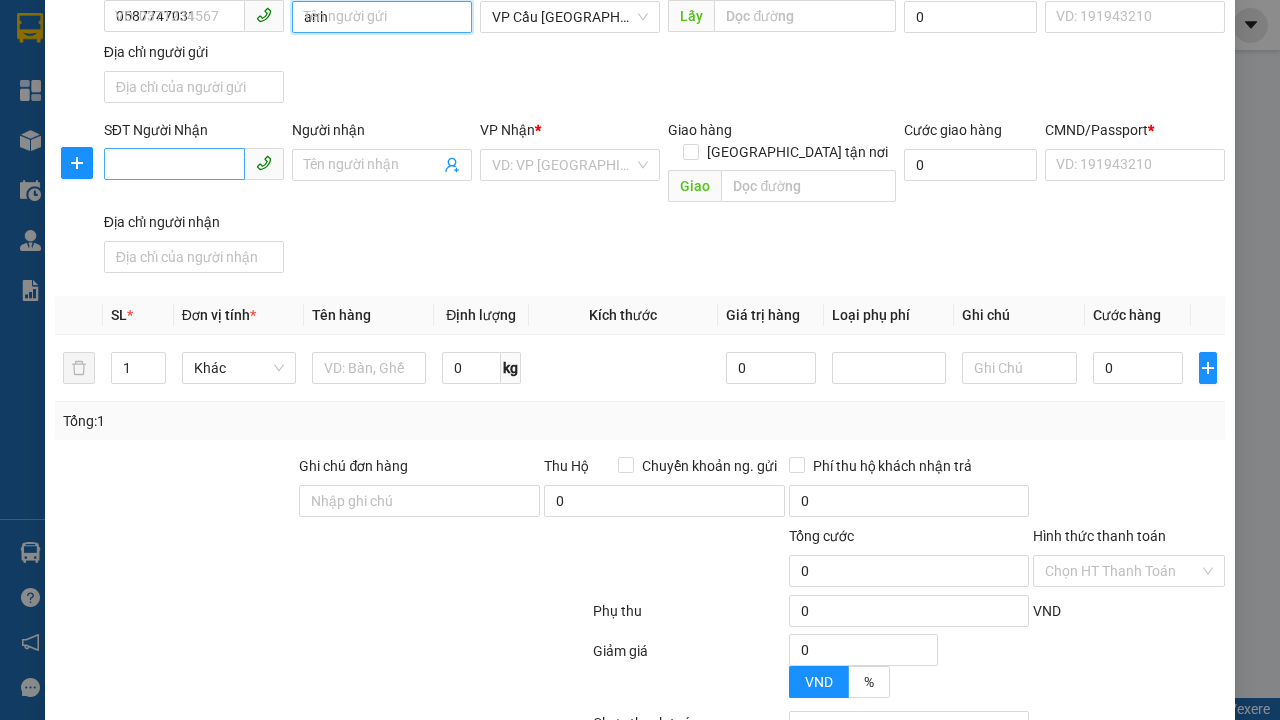 click on "VP Cầu [GEOGRAPHIC_DATA]" at bounding box center [570, 17] 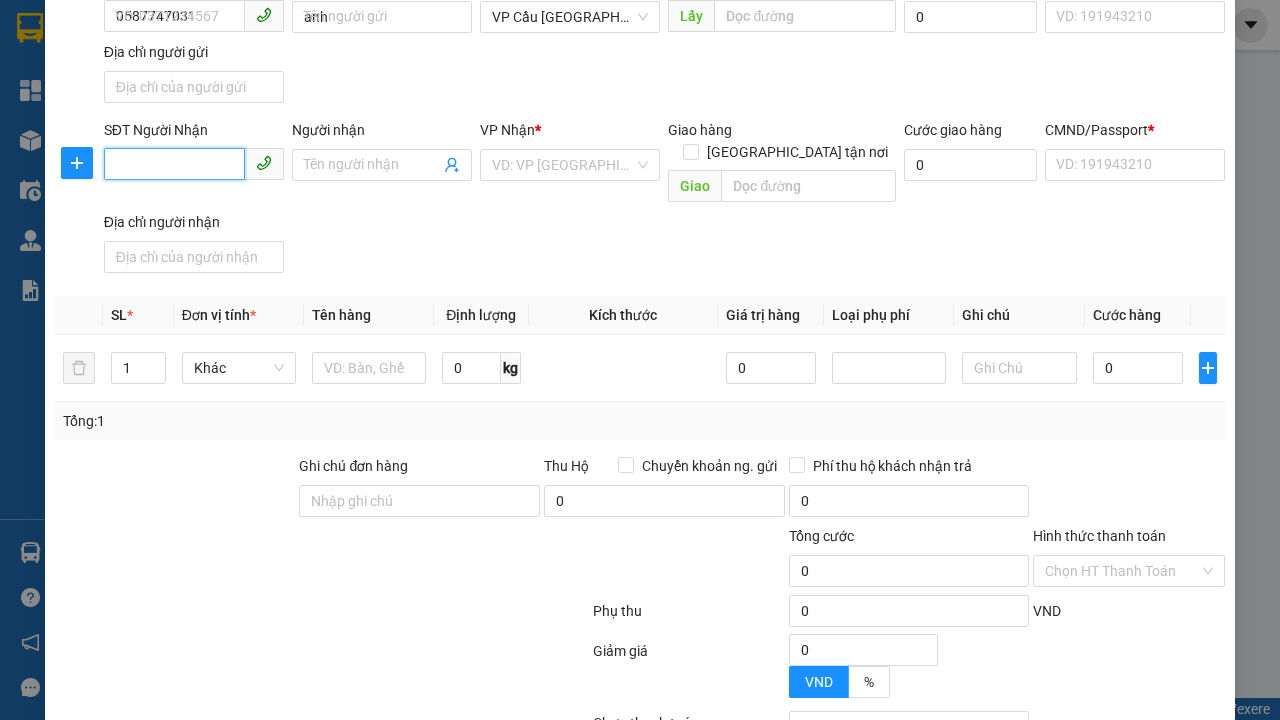 click on "SĐT Người Nhận" at bounding box center [174, 164] 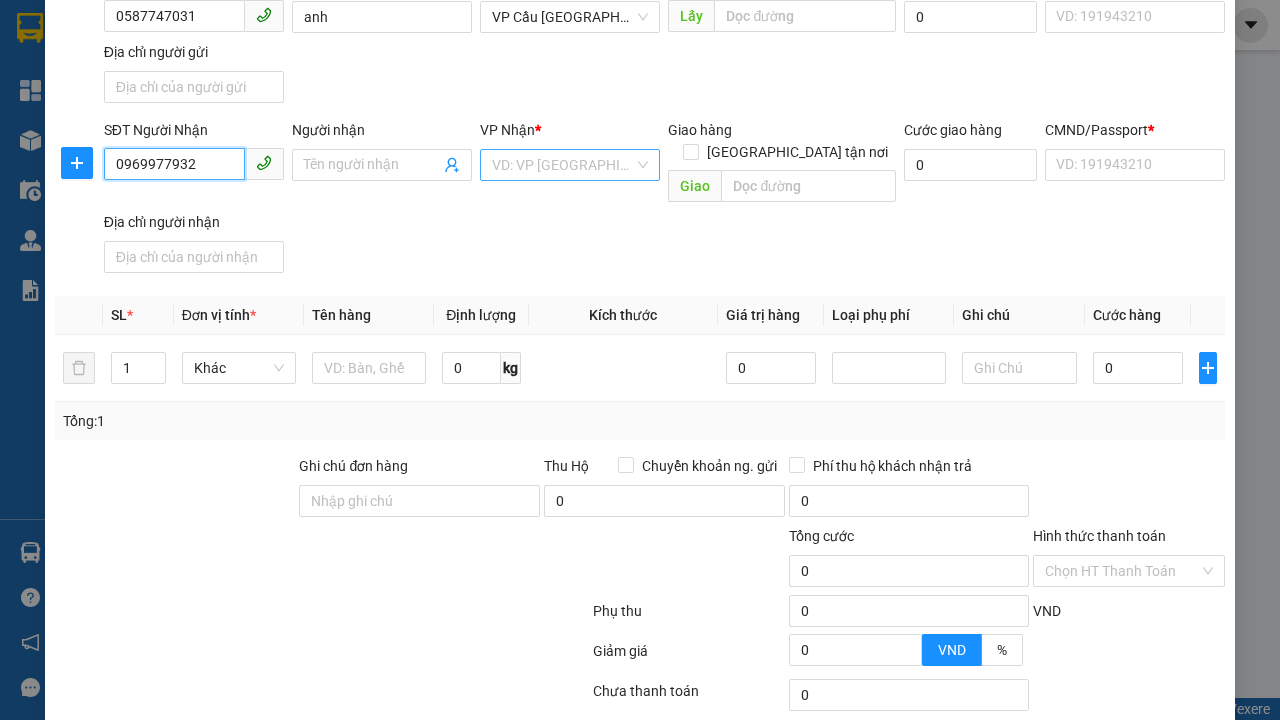 type on "0969977932" 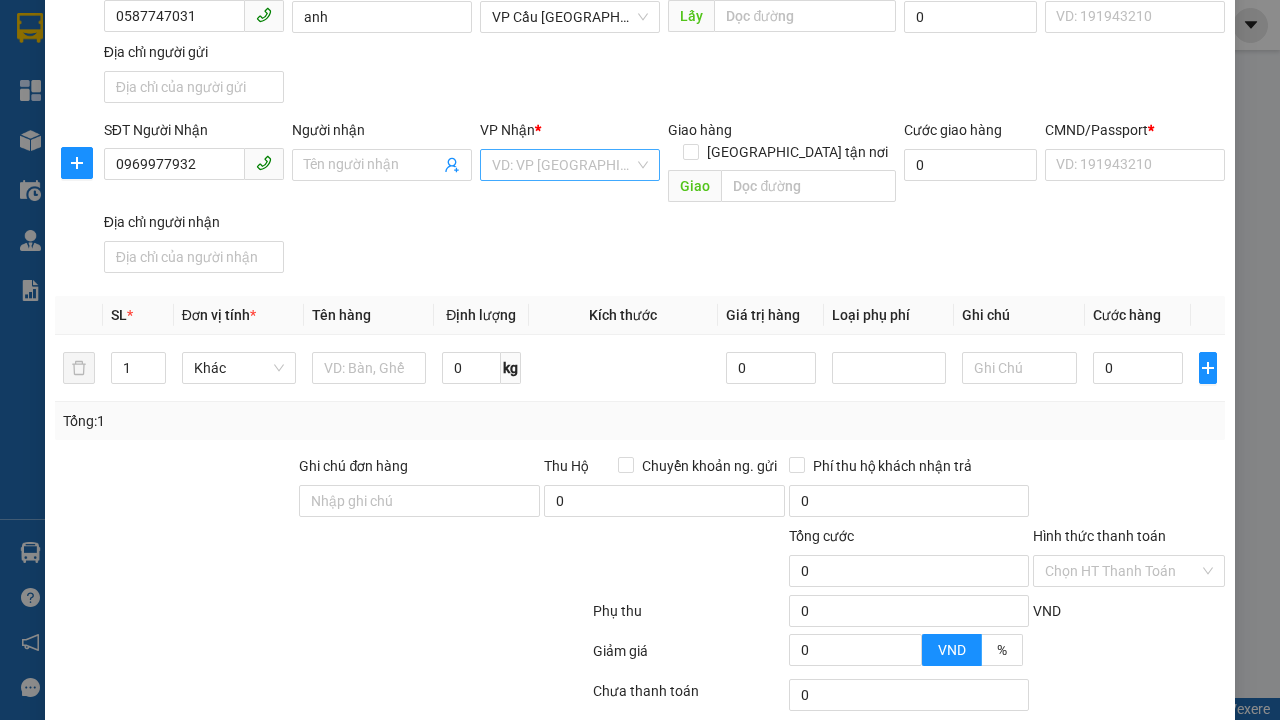click on "Người nhận" at bounding box center (372, 165) 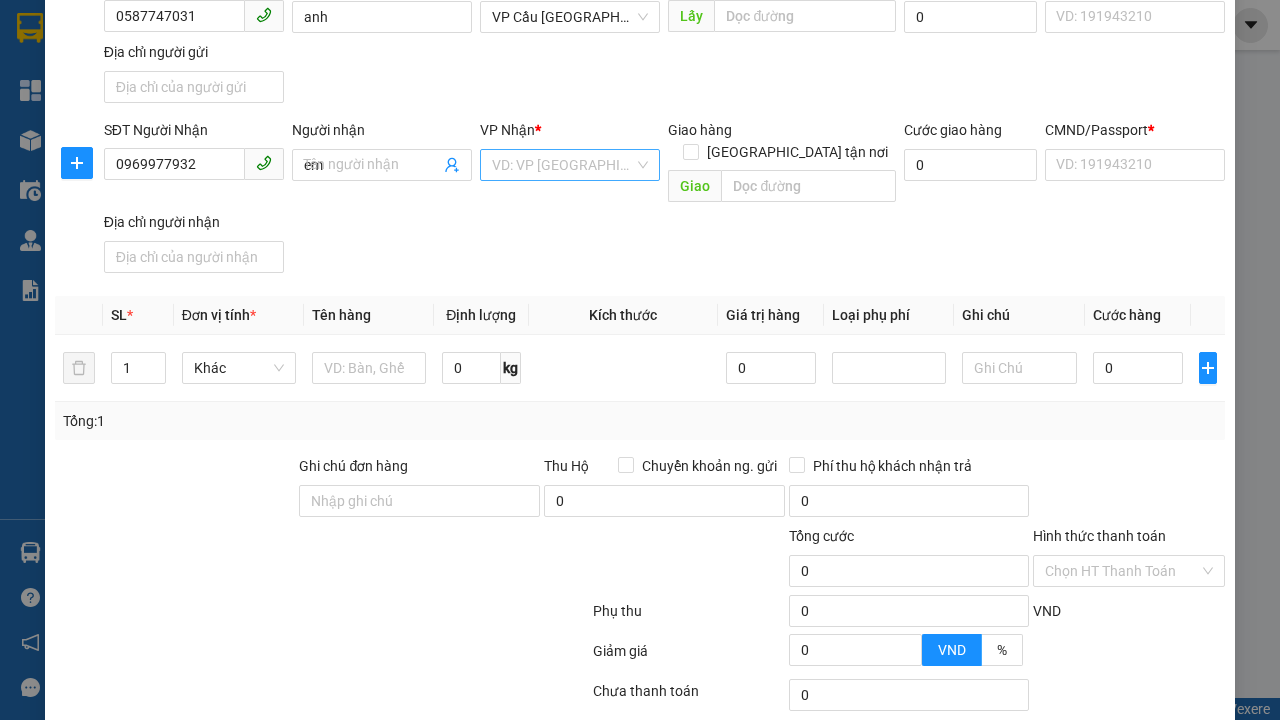 type on "em" 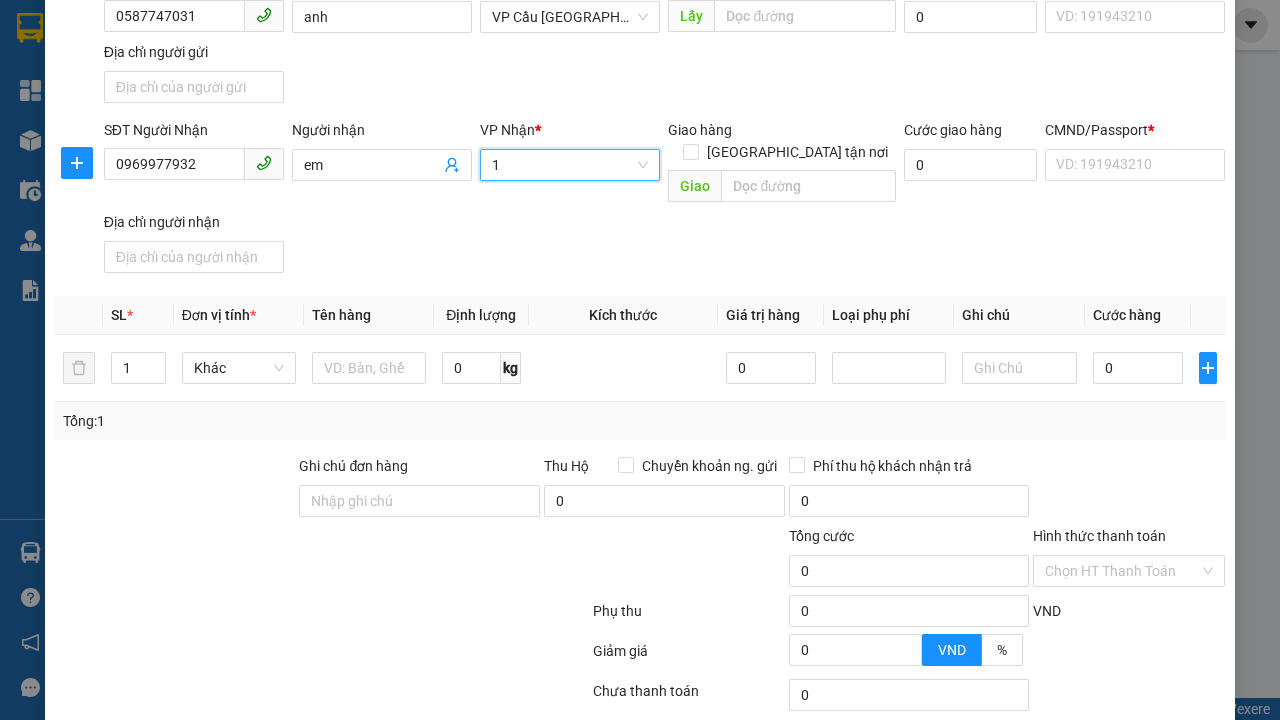 type on "1" 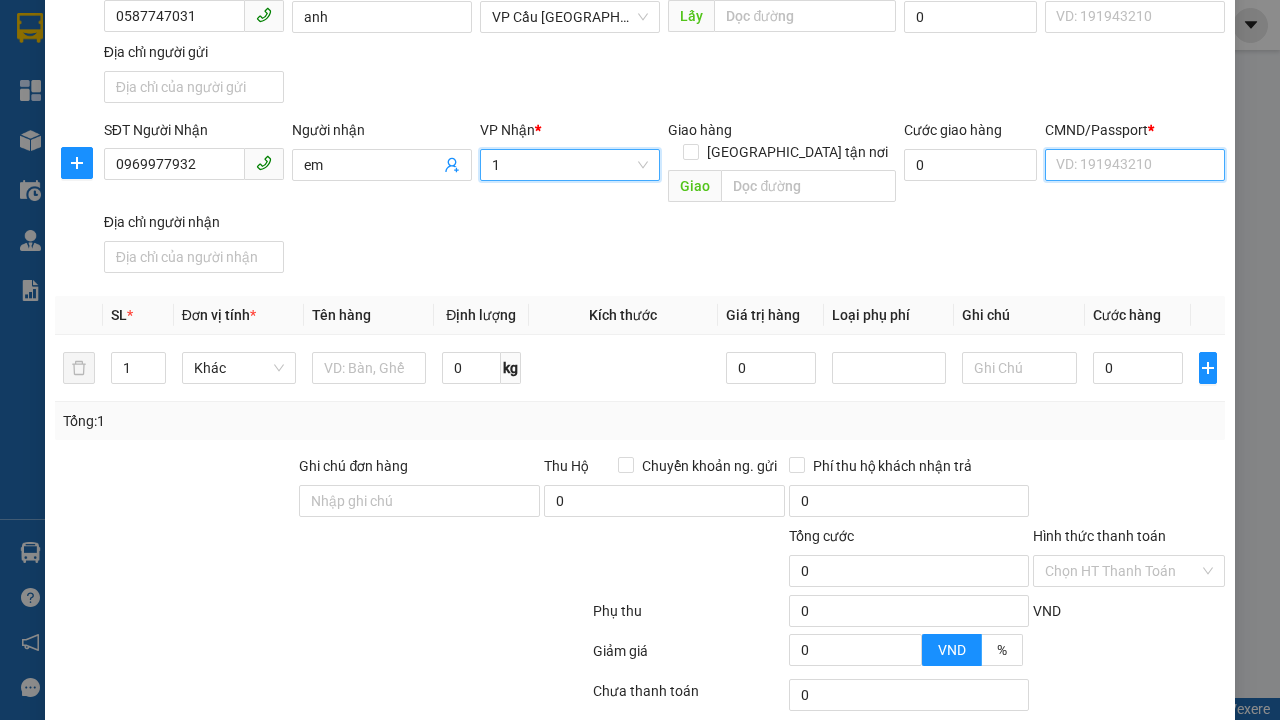 click on "CMND/Passport  *" at bounding box center [1135, 165] 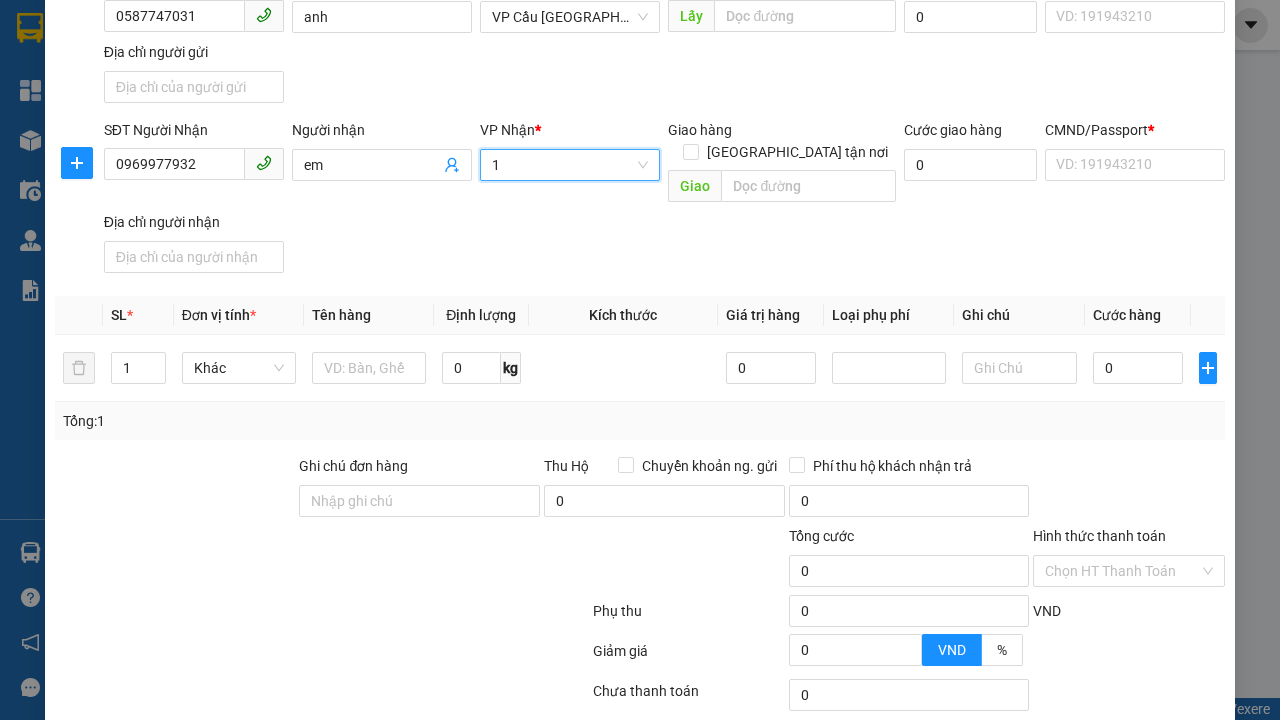 click on "SĐT Người Gửi 0587747031 Người gửi anh VP gửi  * VP Cầu [GEOGRAPHIC_DATA] Lấy hàng Lấy tận nơi Lấy Cước lấy hàng 0 CMND/Passport VD: [PASSPORT] Địa chỉ người gửi" at bounding box center [664, 41] 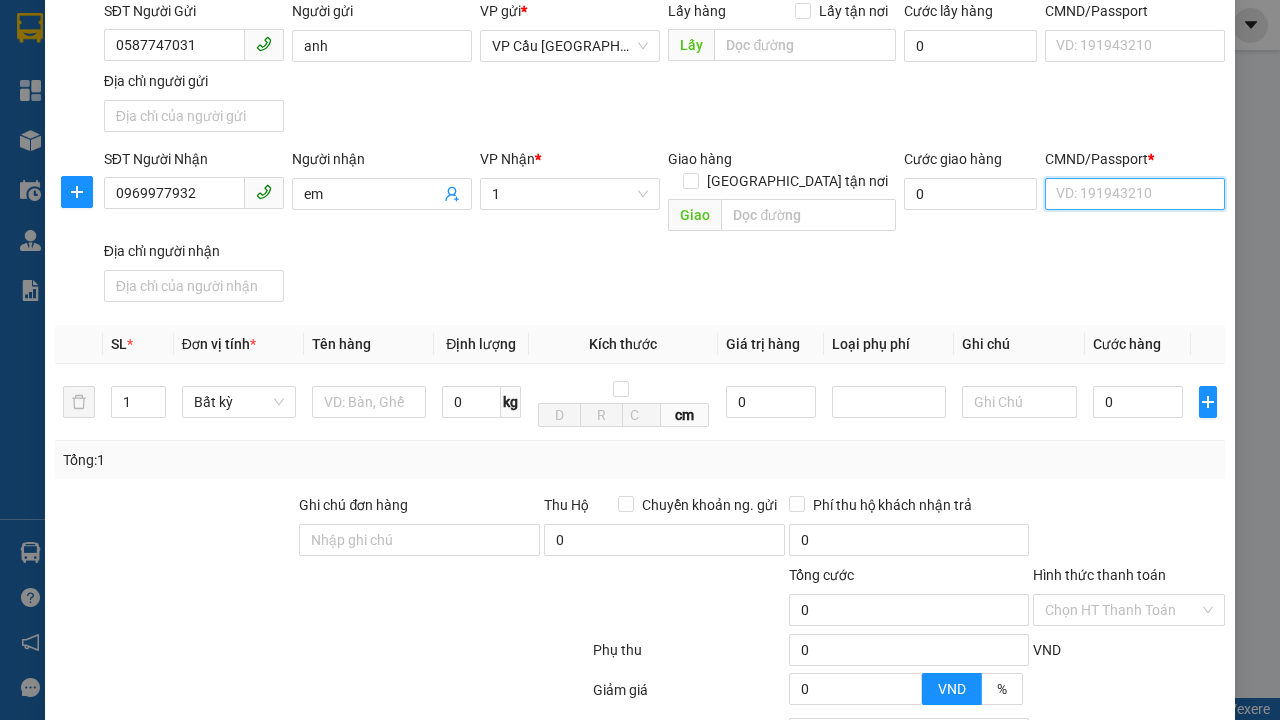 click on "CMND/Passport  *" at bounding box center [1135, 194] 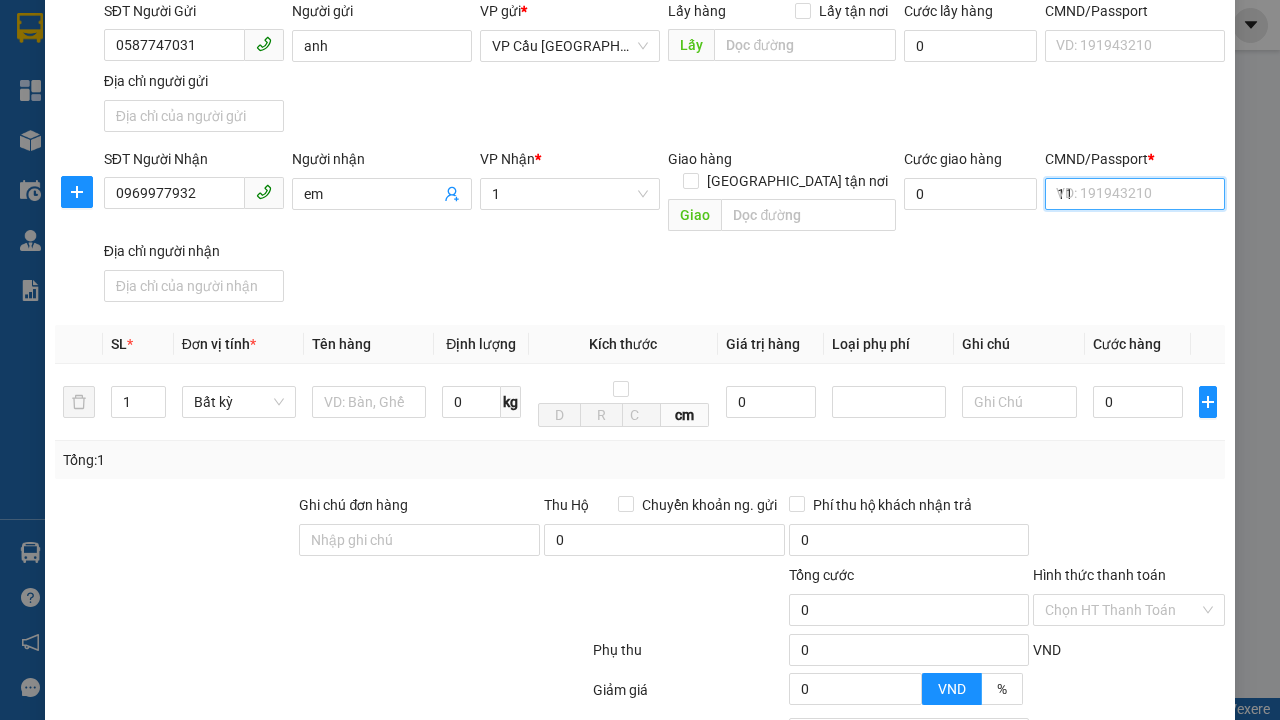 type on "11" 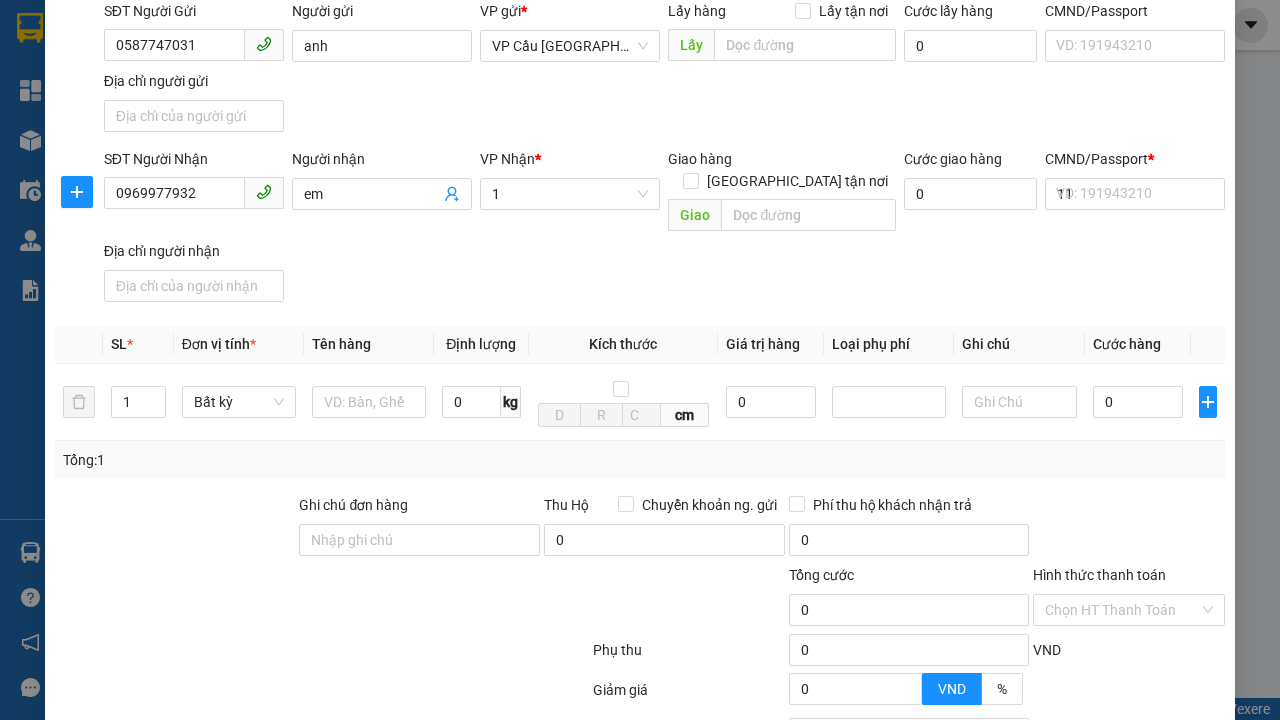 click on "SĐT Người Nhận 0969977932 Người nhận em VP Nhận  * 1 Giao hàng [GEOGRAPHIC_DATA] tận nơi Giao Cước giao hàng 0 CMND/Passport  * 11 VD: [PASSPORT] Địa chỉ người nhận" at bounding box center (664, 229) 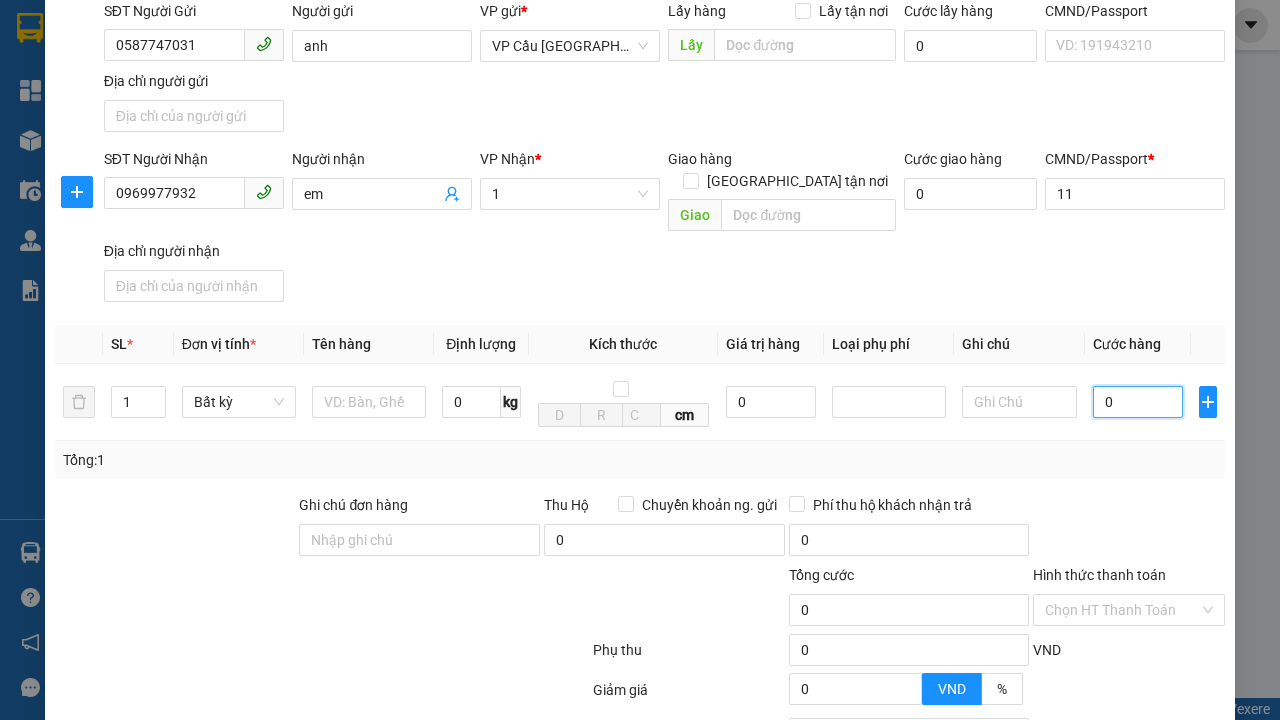 click on "0" at bounding box center [1138, 402] 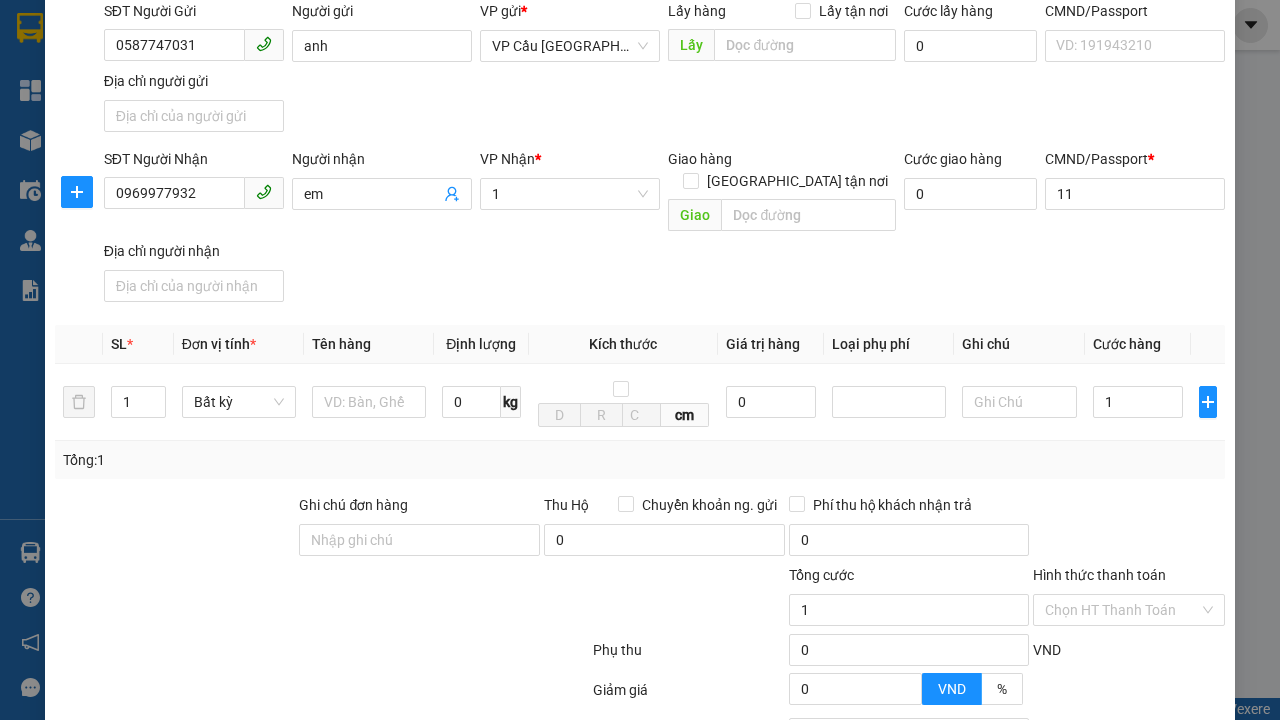 click on "Ghi chú" at bounding box center [1019, 344] 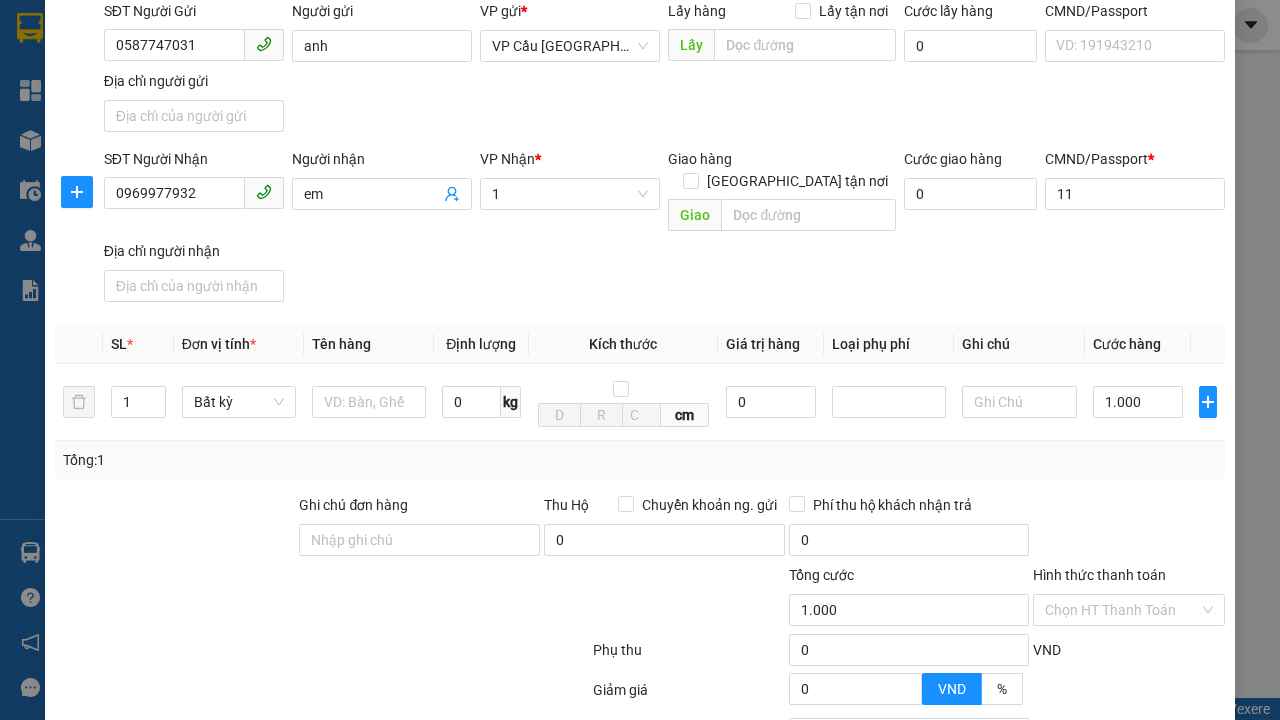 type on "300" 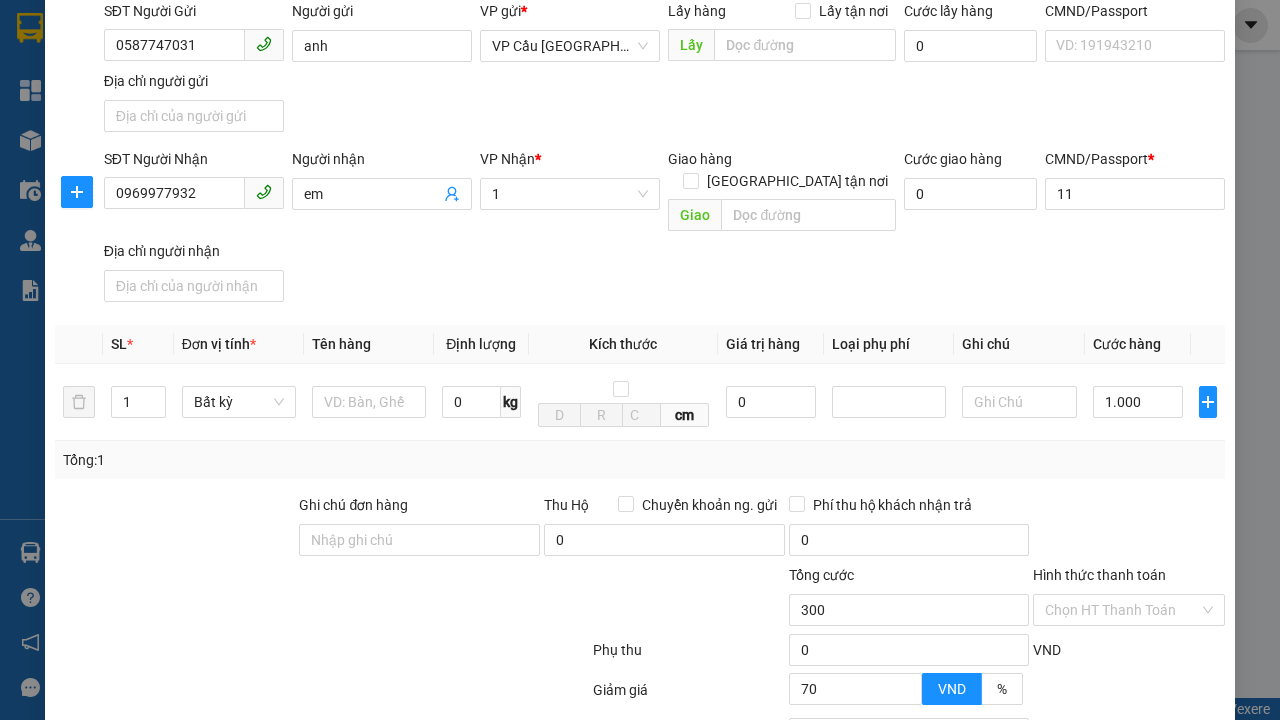 click on "[PERSON_NAME]" at bounding box center (1027, 847) 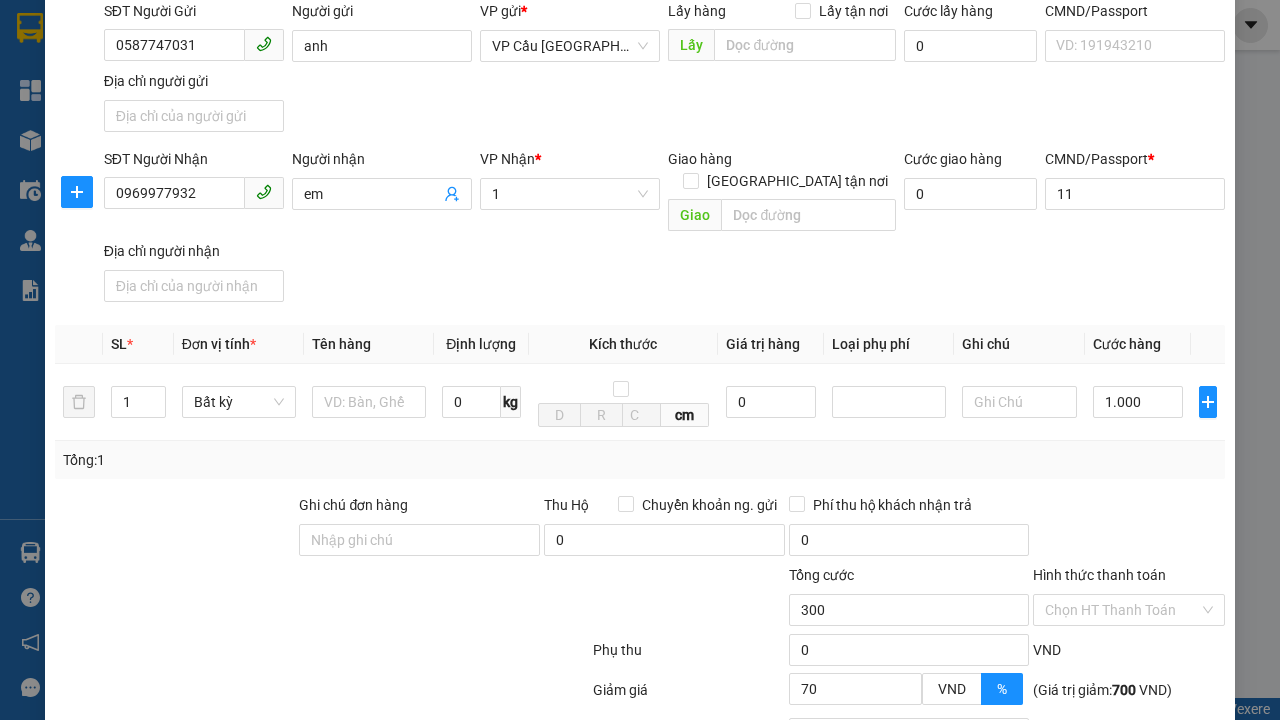click 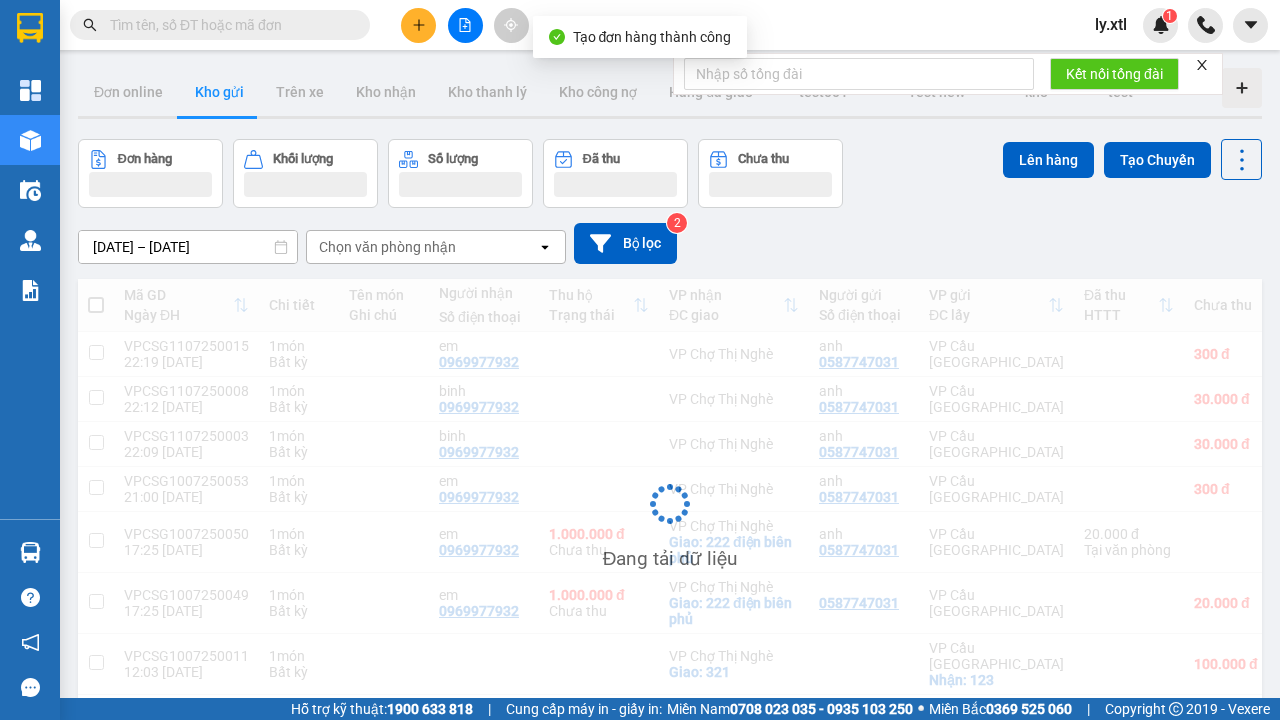 scroll, scrollTop: 92, scrollLeft: 0, axis: vertical 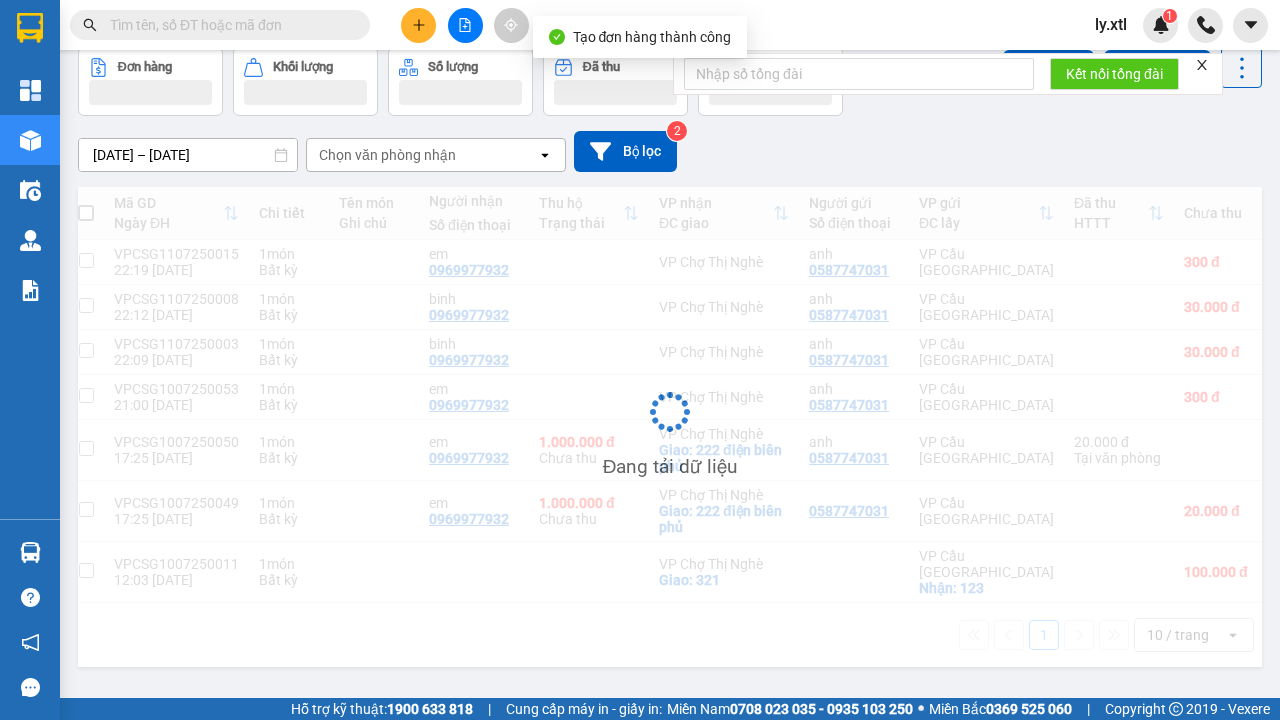 click at bounding box center (86, 260) 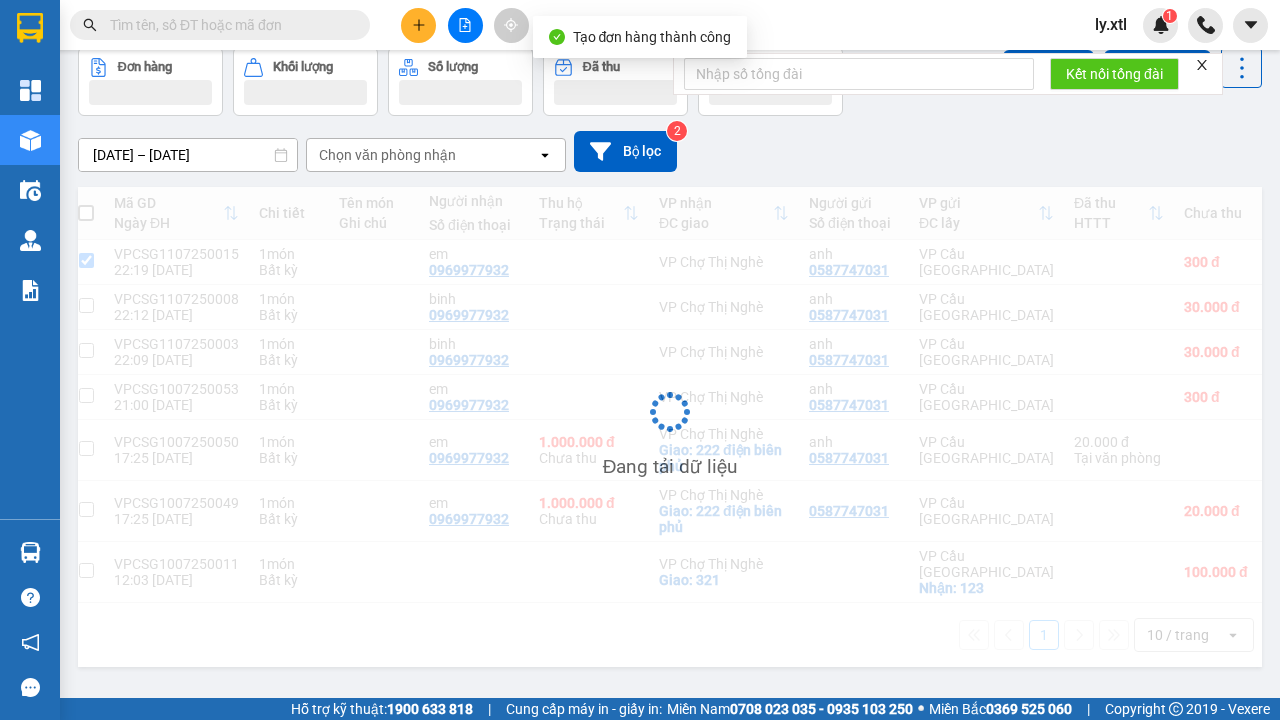checkbox on "true" 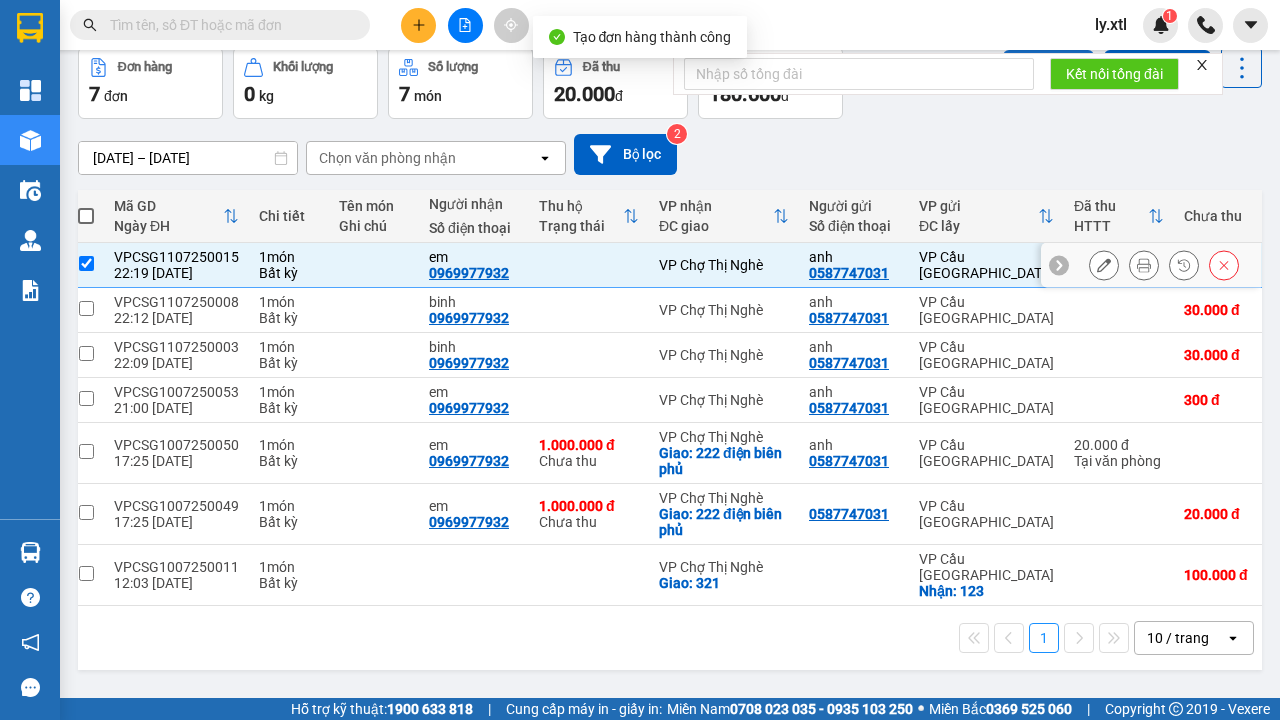 click on "Lên hàng" at bounding box center [1048, 68] 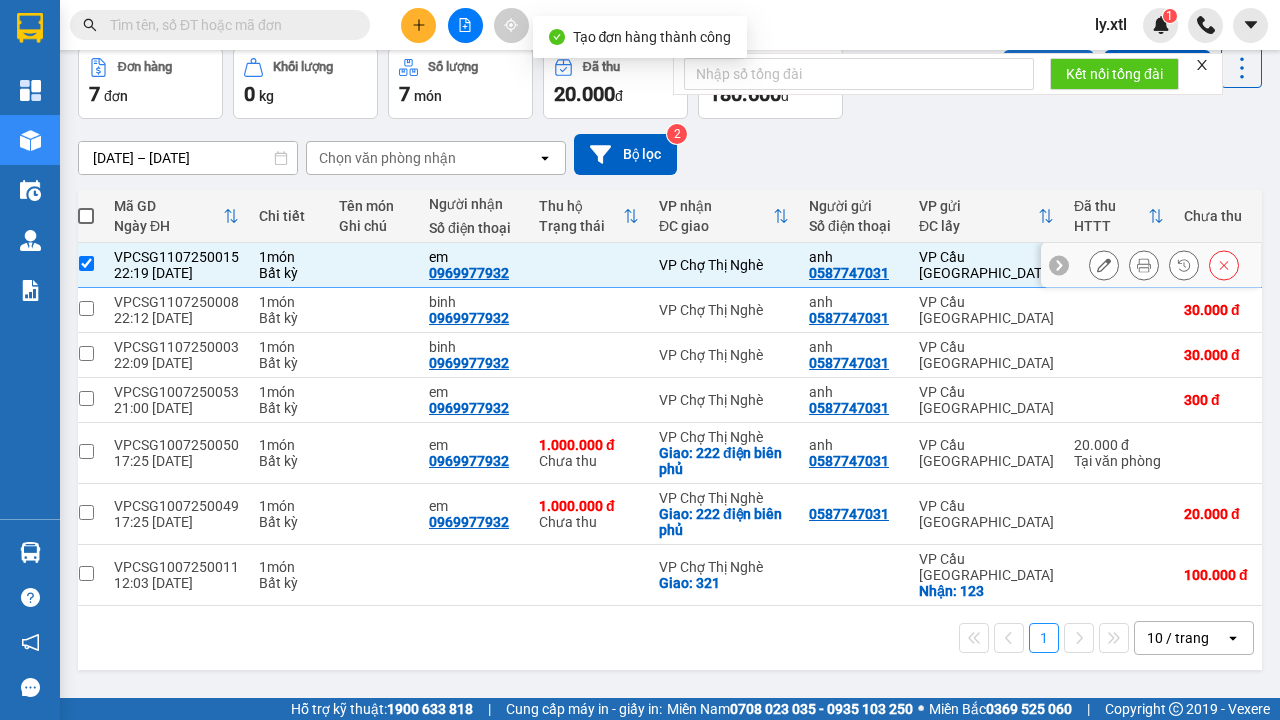 scroll, scrollTop: 0, scrollLeft: 0, axis: both 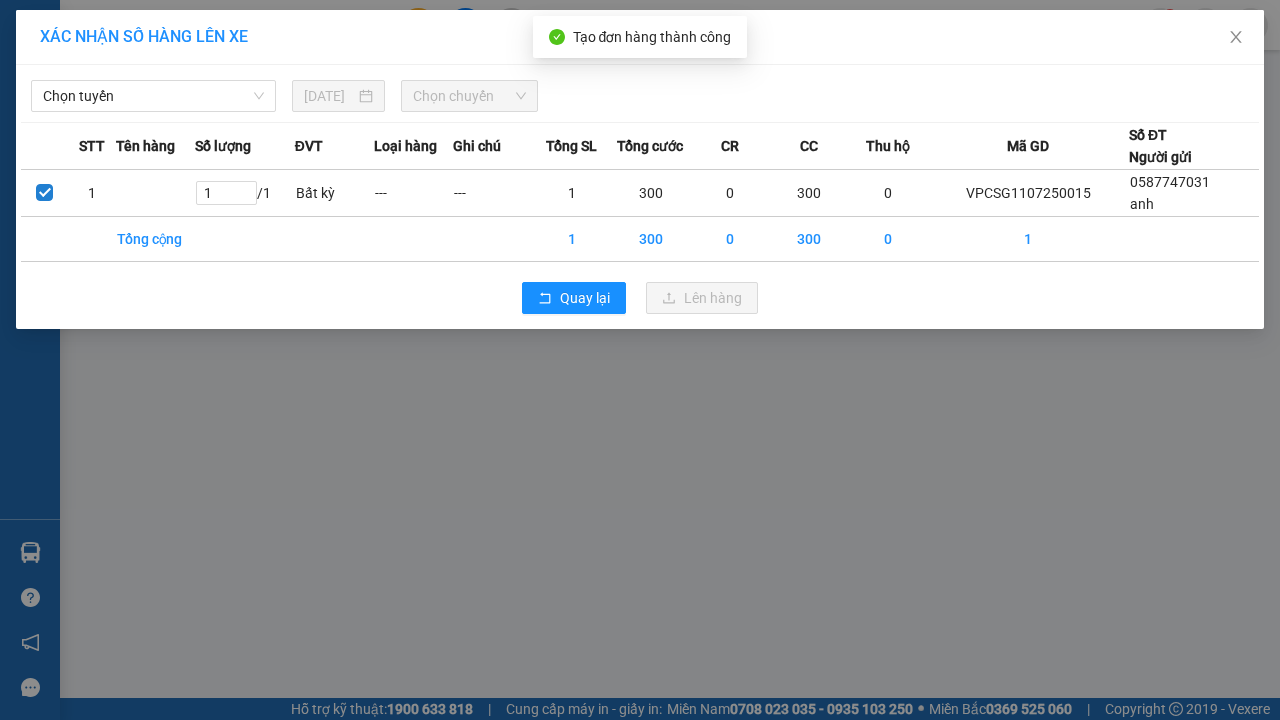 click on "Chọn tuyến" at bounding box center (153, 96) 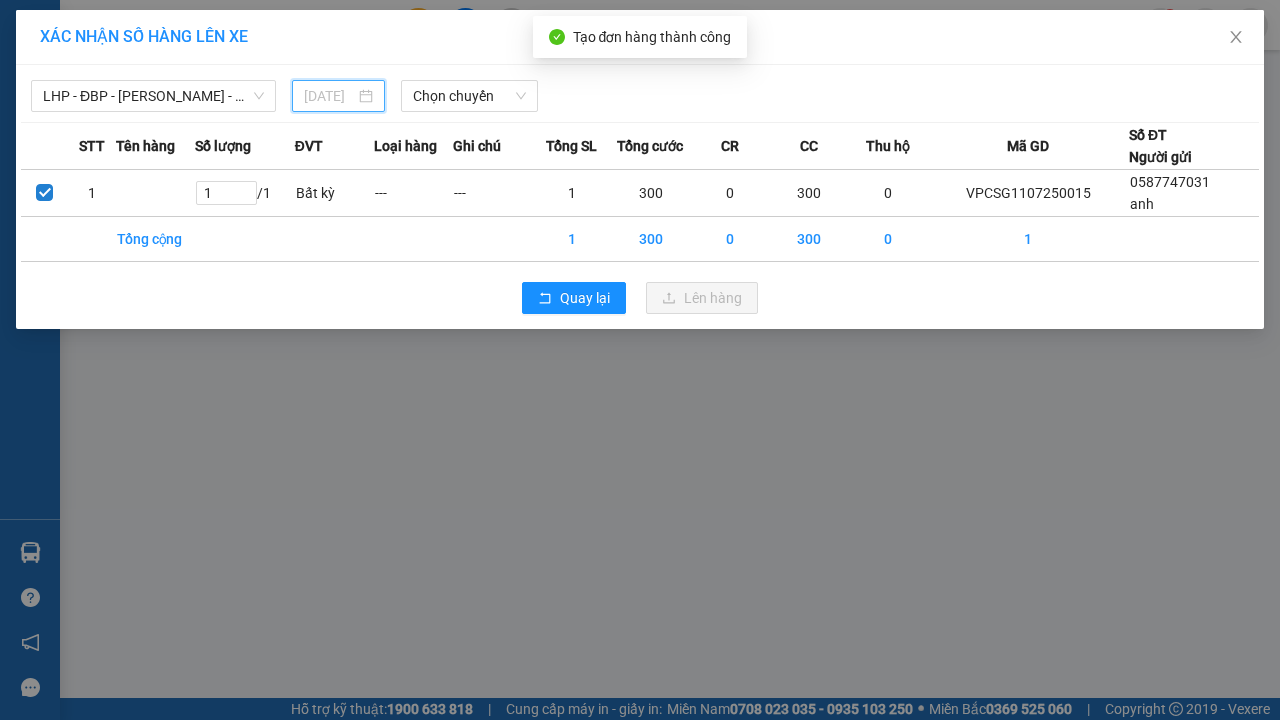 click on "Chọn chuyến" at bounding box center (469, 96) 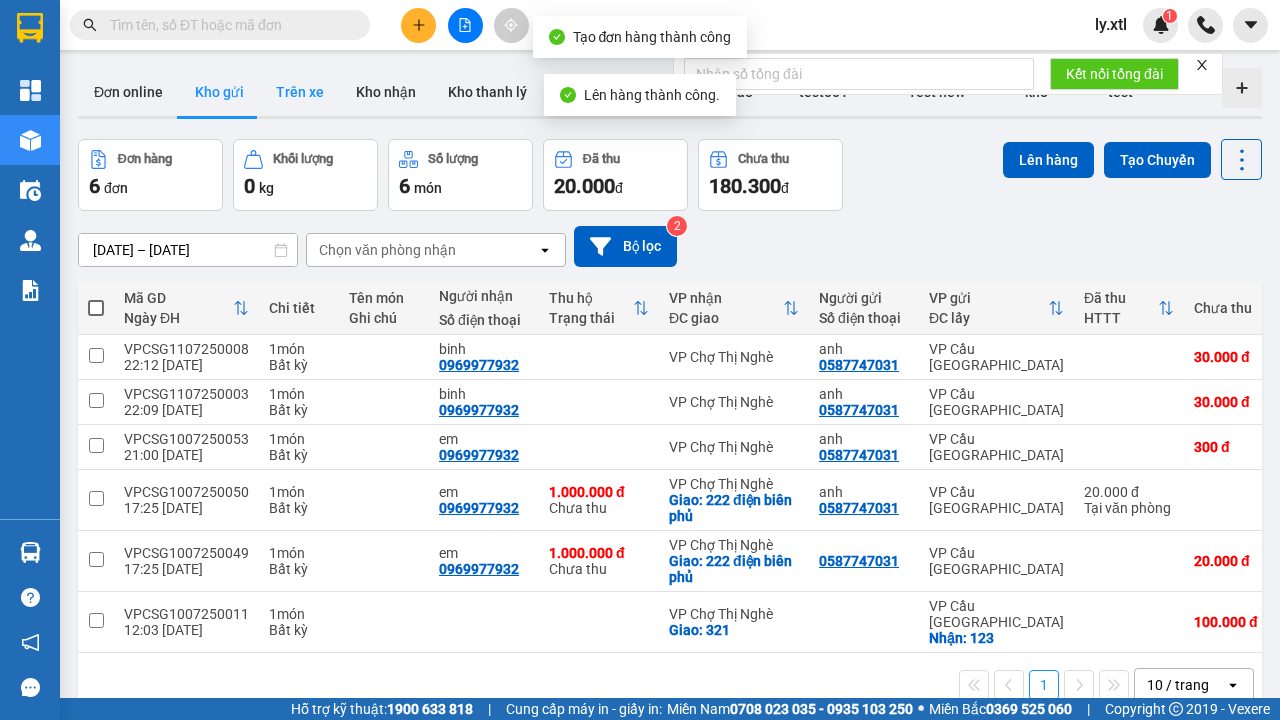 click on "Trên xe" at bounding box center (300, 92) 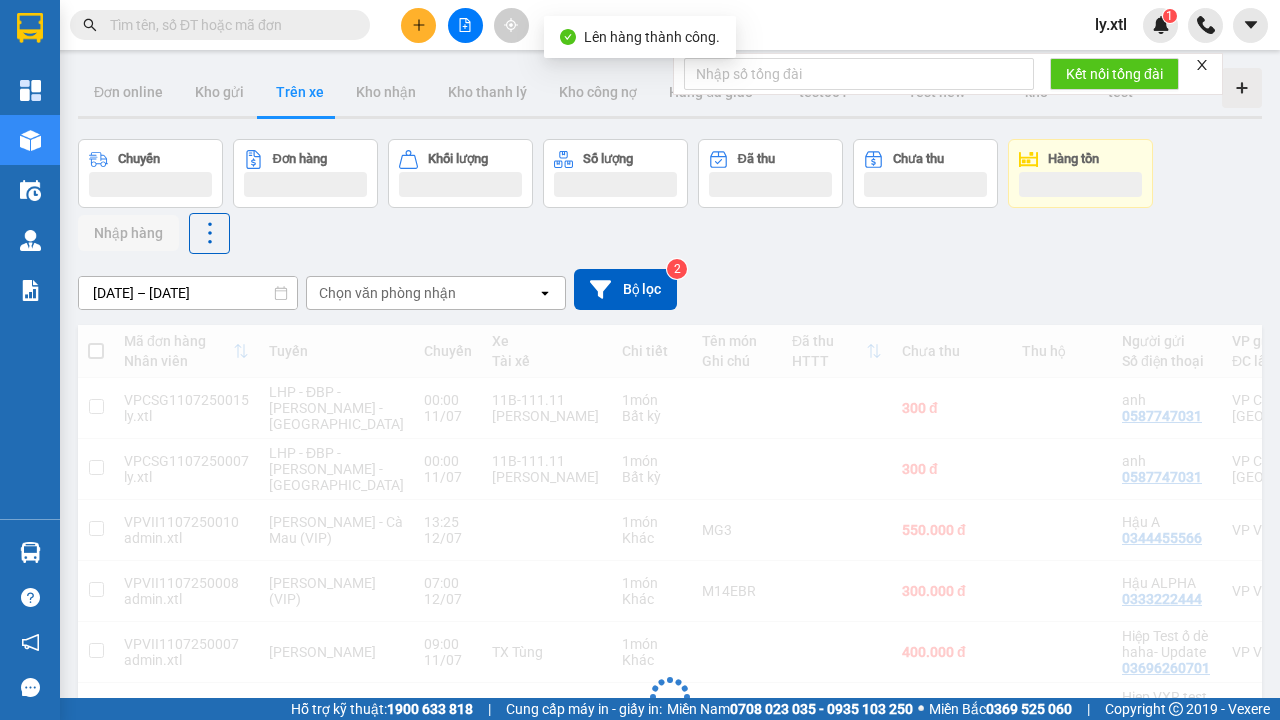 scroll, scrollTop: 57, scrollLeft: 0, axis: vertical 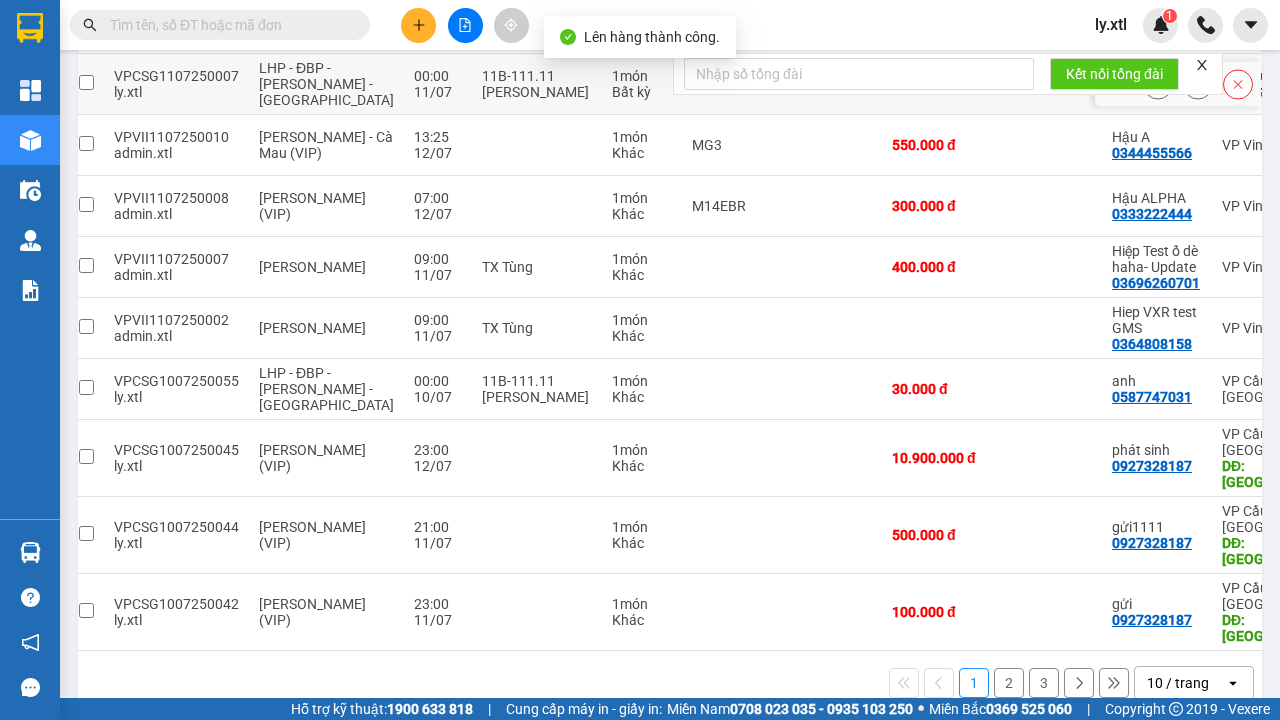 click at bounding box center (86, 21) 